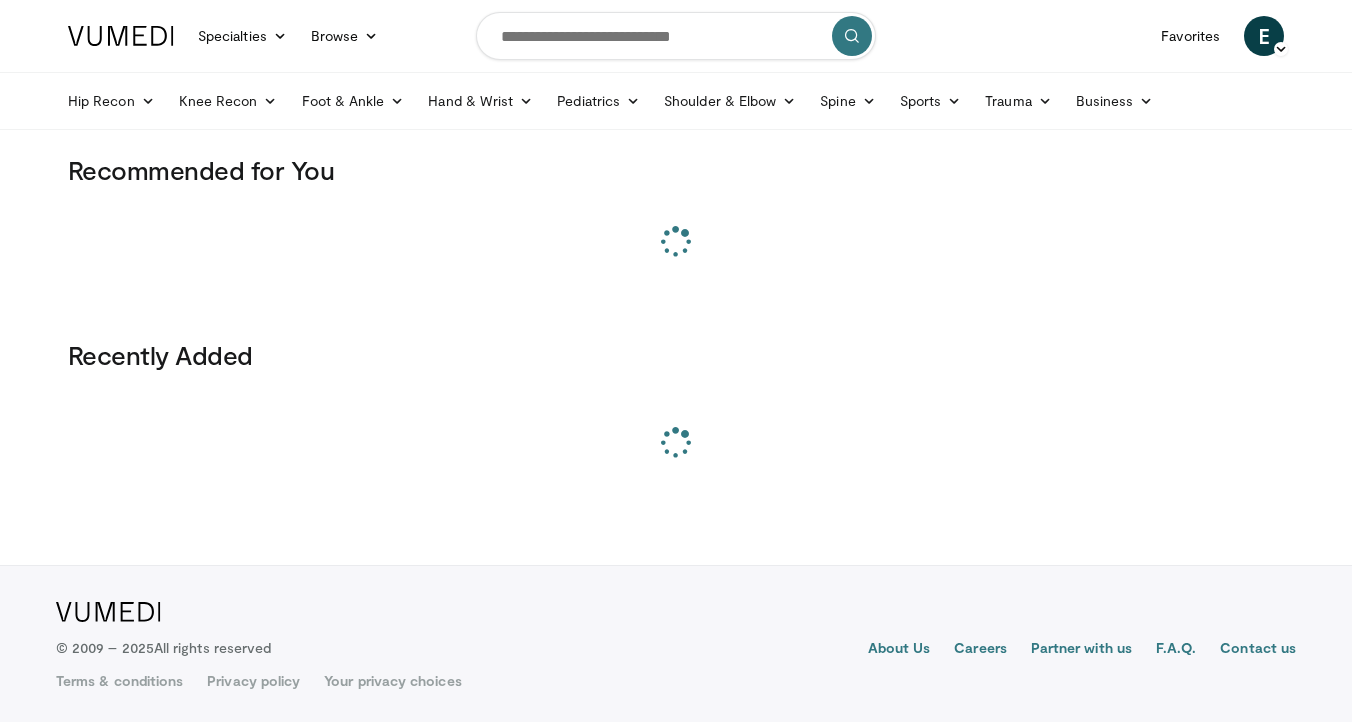 scroll, scrollTop: 0, scrollLeft: 0, axis: both 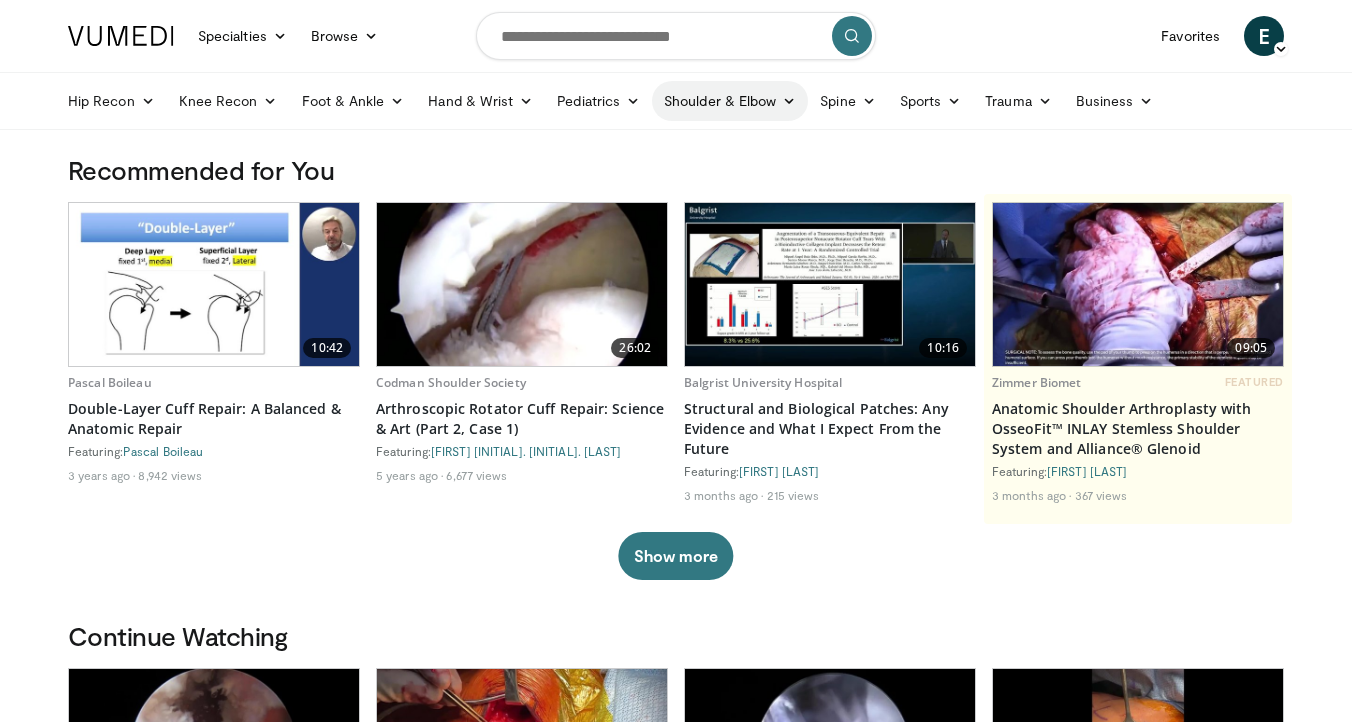 click on "Shoulder & Elbow" at bounding box center [730, 101] 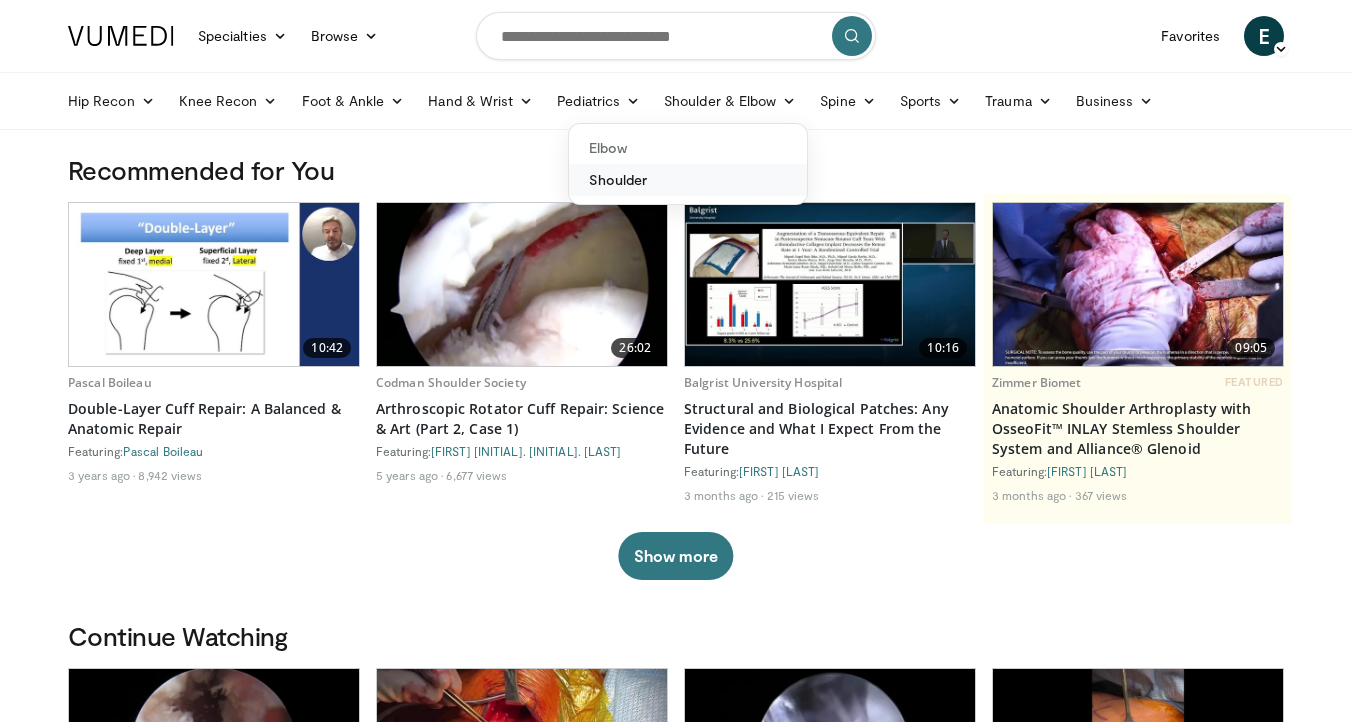 click on "Shoulder" at bounding box center [688, 180] 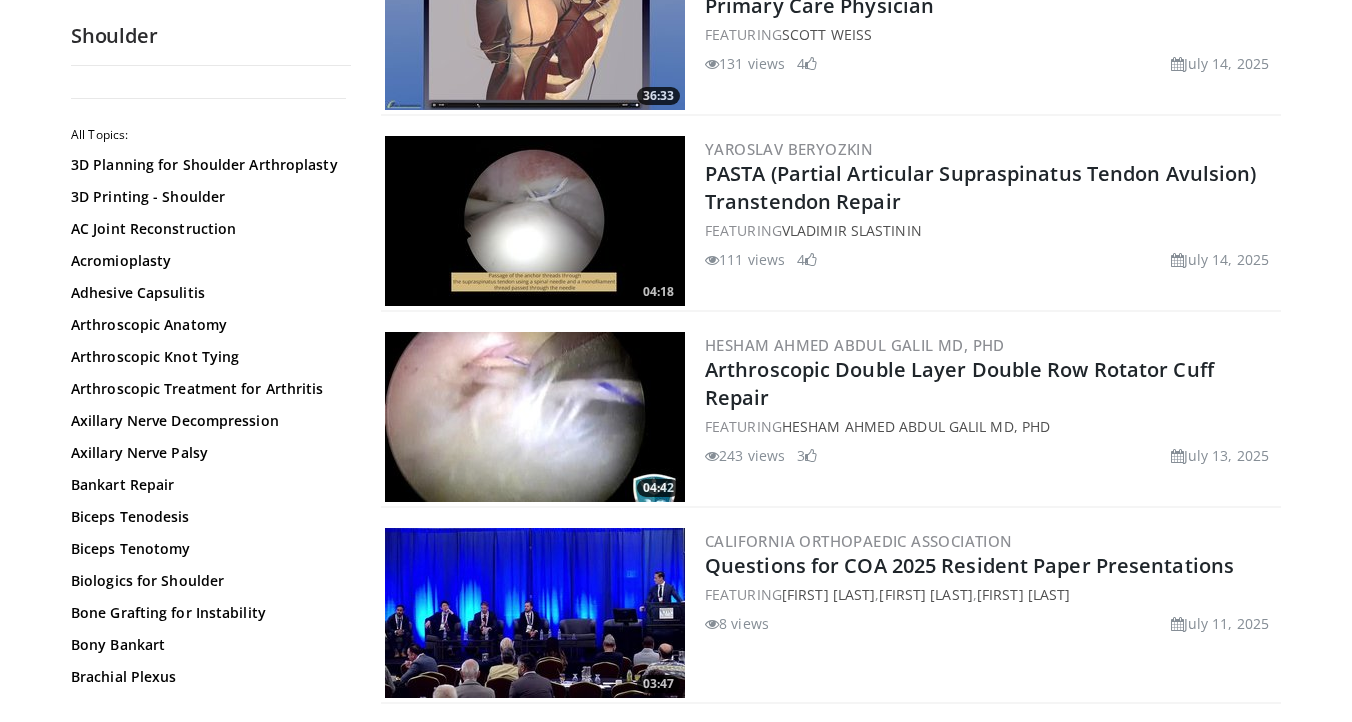 scroll, scrollTop: 2438, scrollLeft: 0, axis: vertical 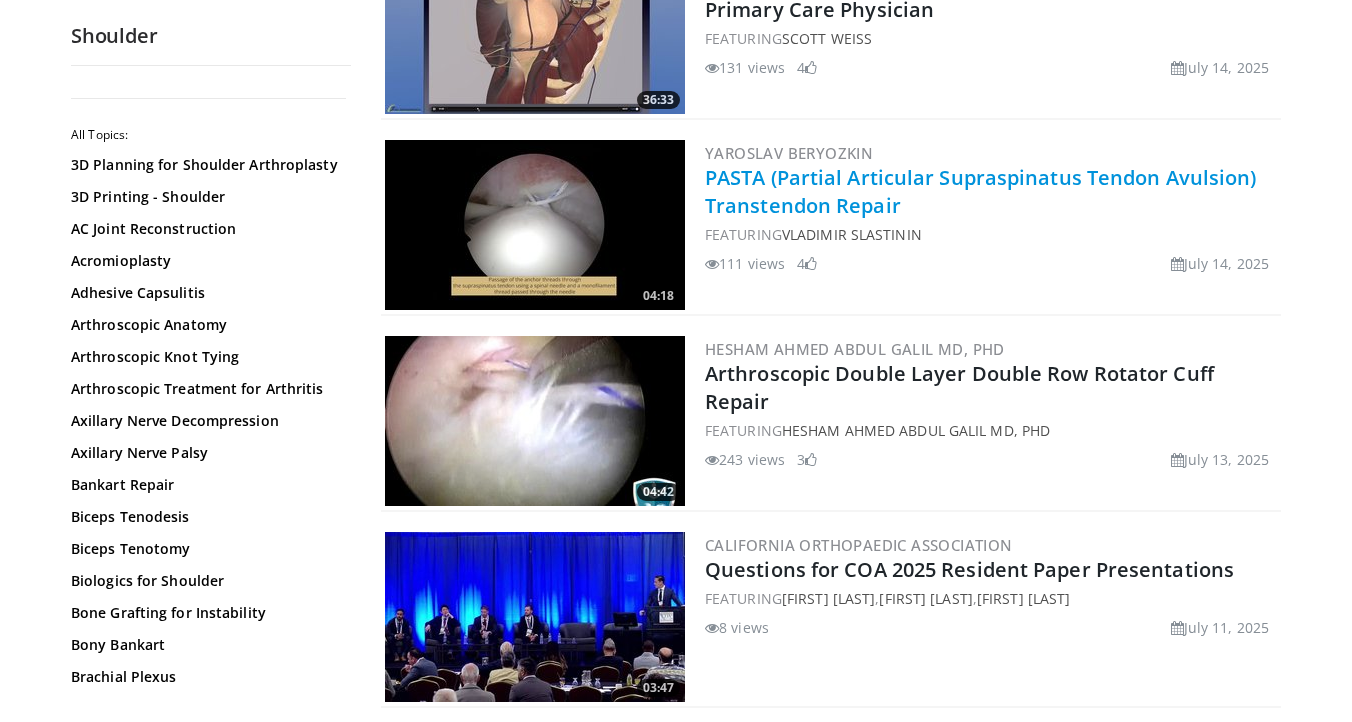 click on "PASTA (Partial Articular Supraspinatus Tendon Avulsion) Transtendon Repair" at bounding box center [981, 191] 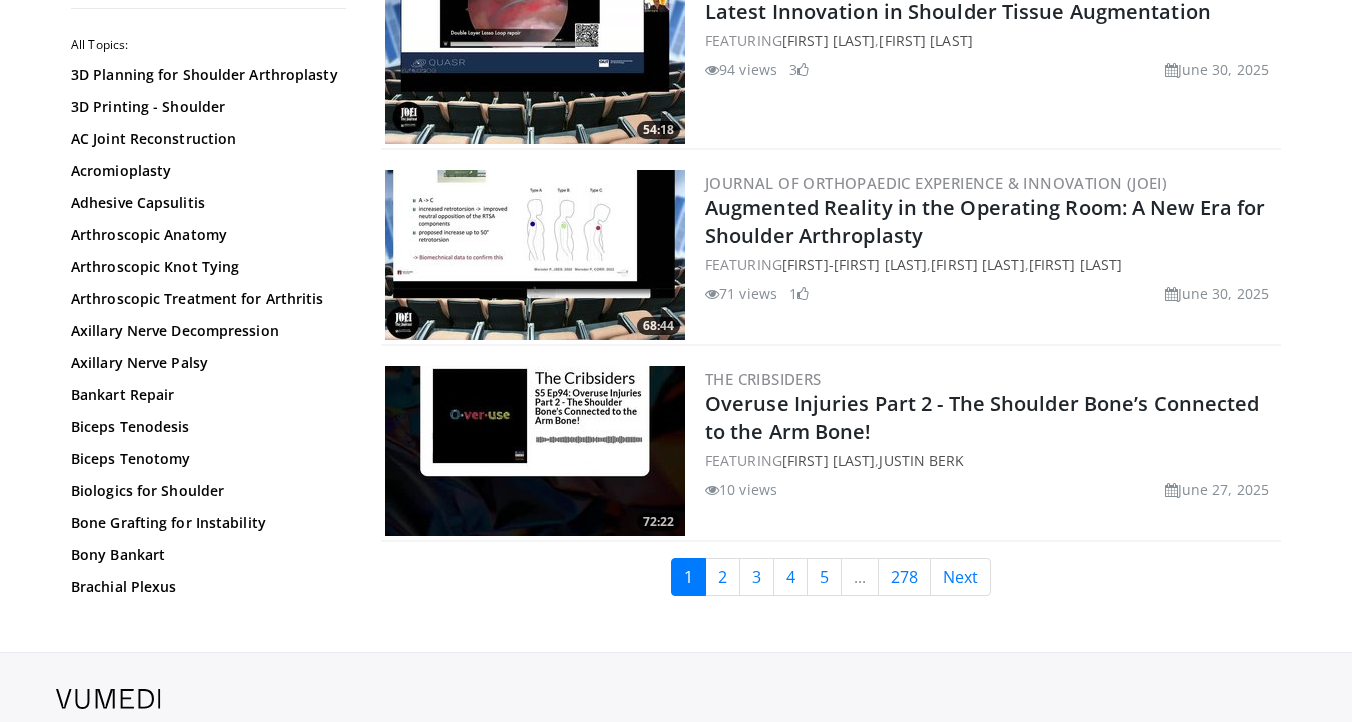 scroll, scrollTop: 4848, scrollLeft: 0, axis: vertical 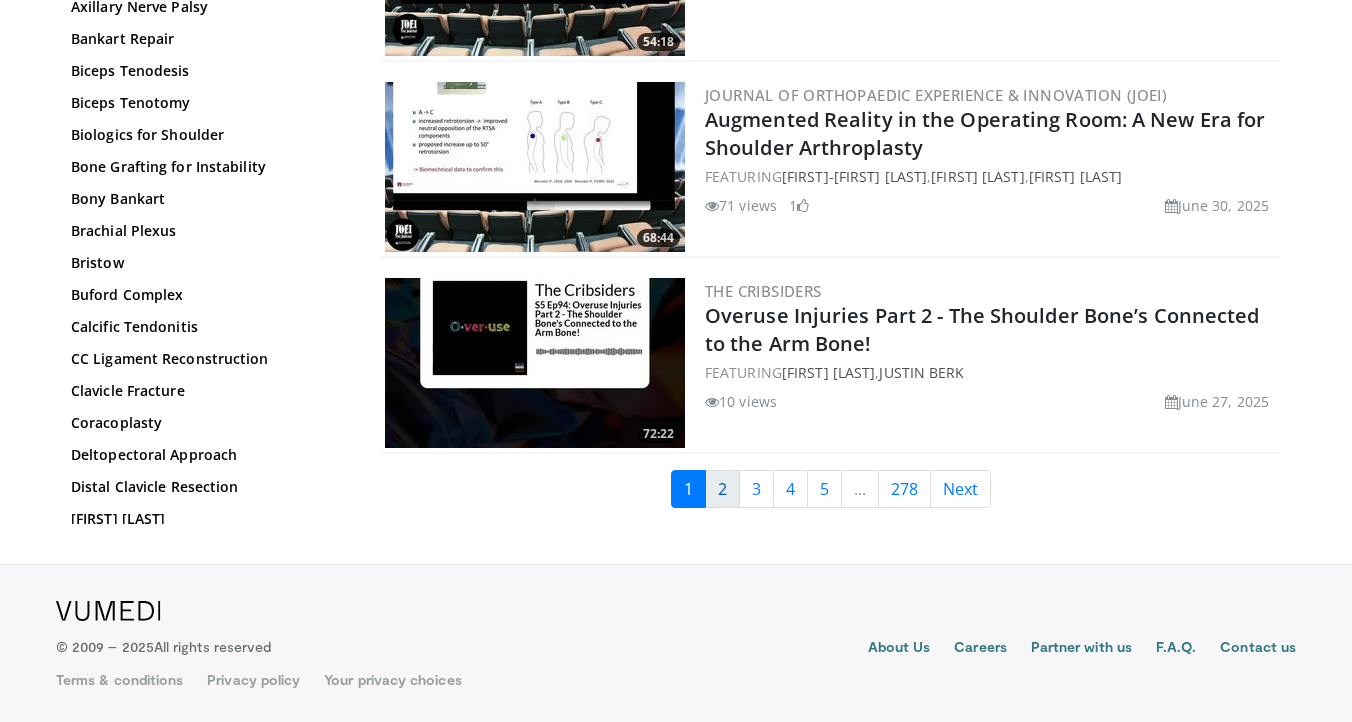 click on "2" at bounding box center [722, 489] 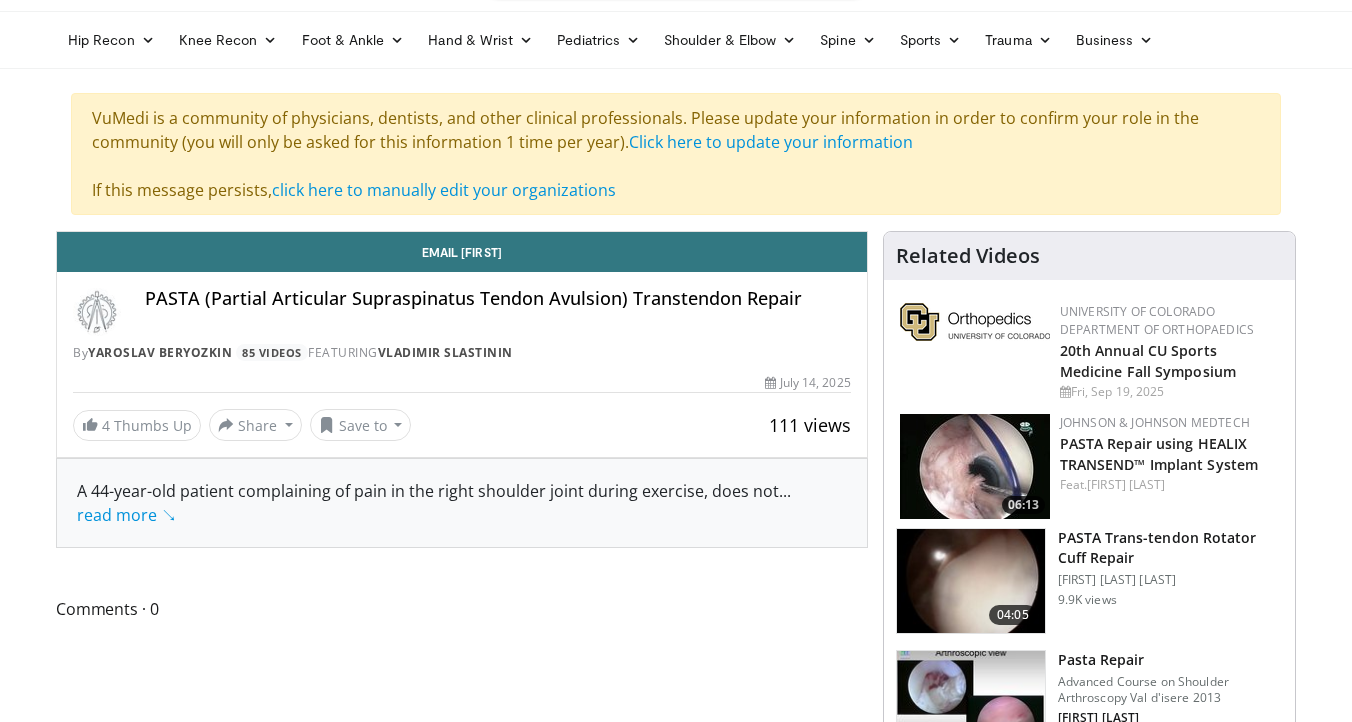 scroll, scrollTop: 79, scrollLeft: 0, axis: vertical 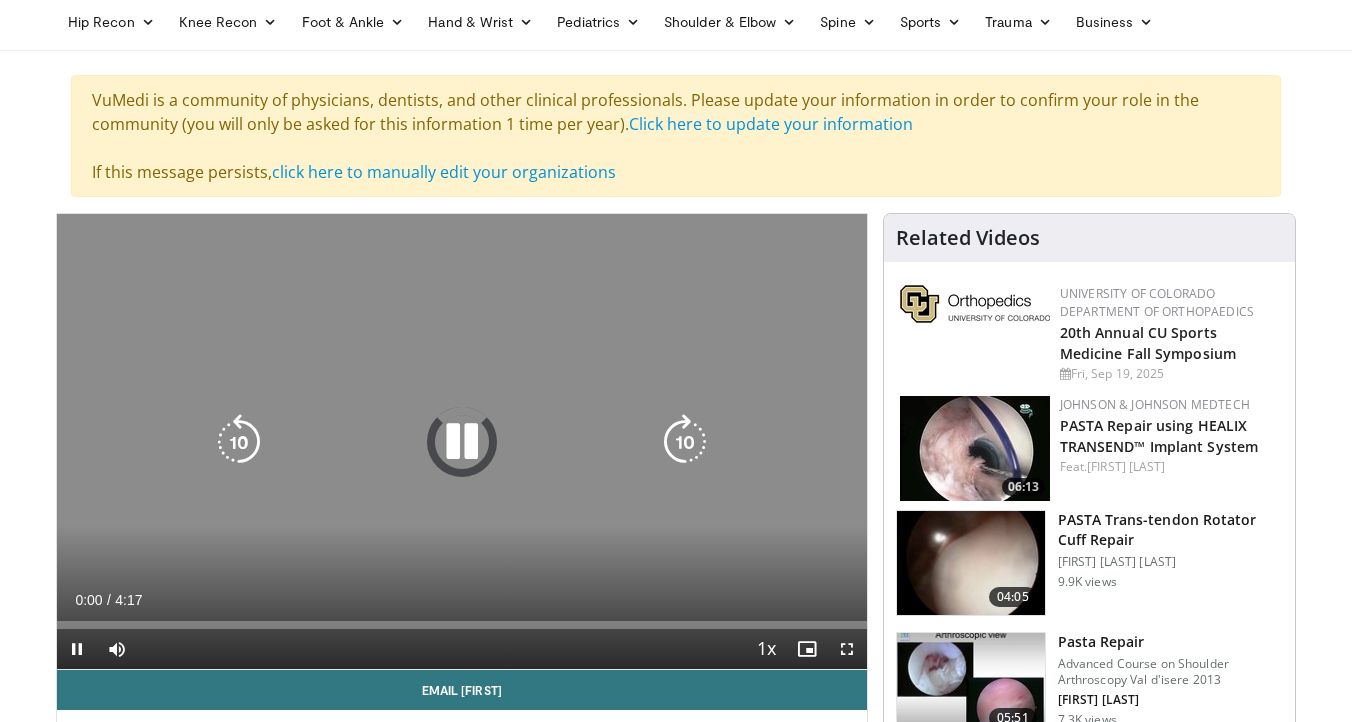 click at bounding box center (462, 442) 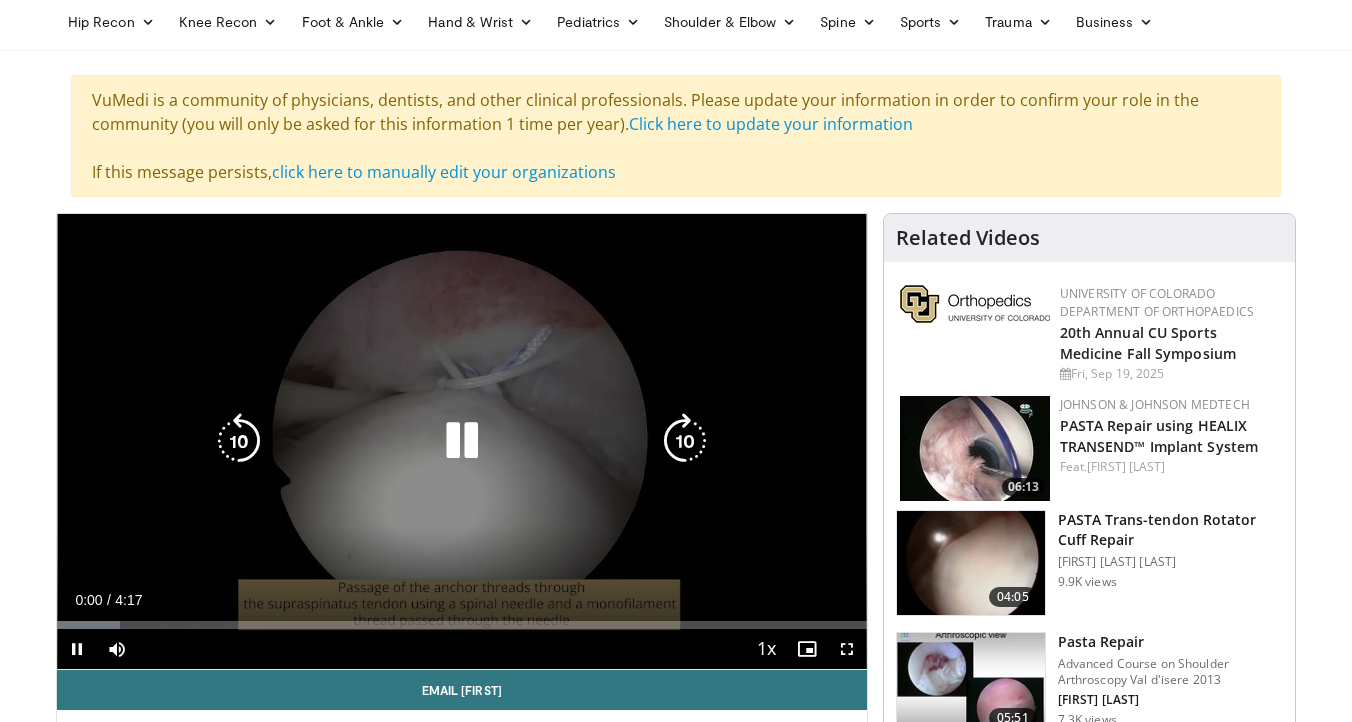 click at bounding box center [462, 441] 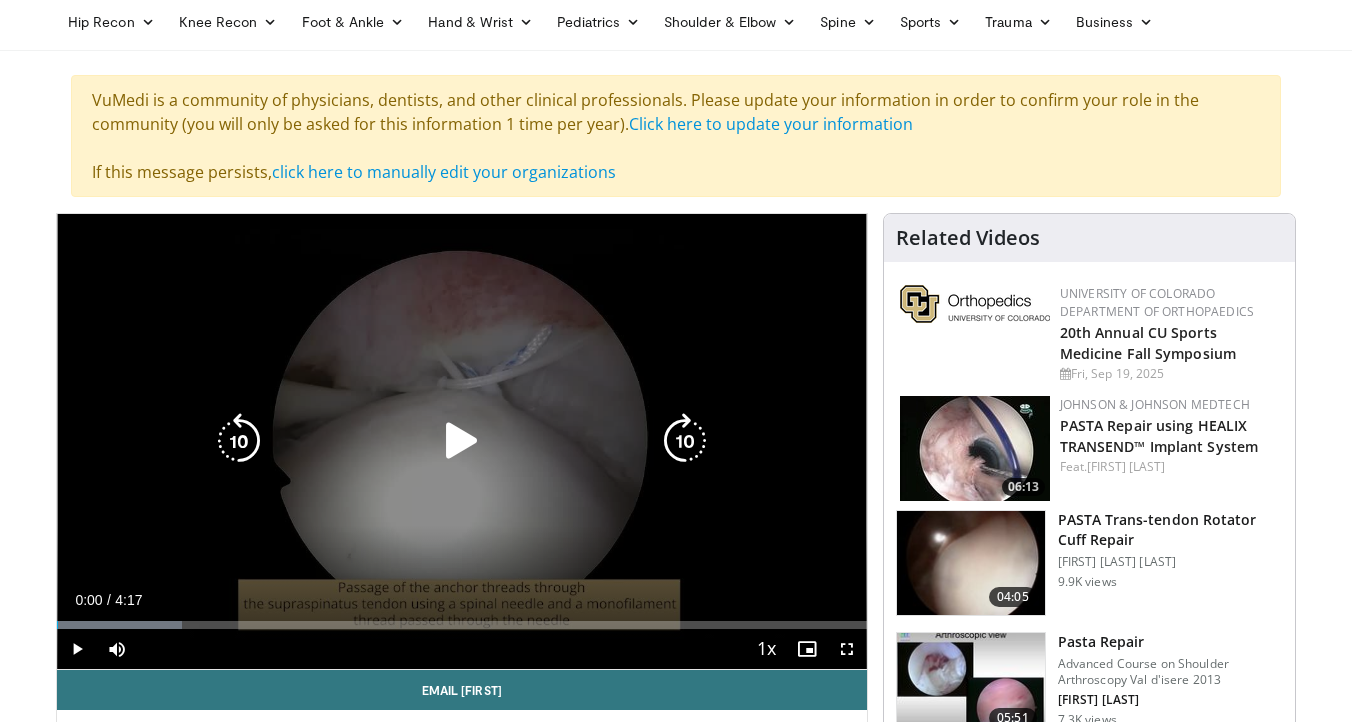 click at bounding box center (462, 441) 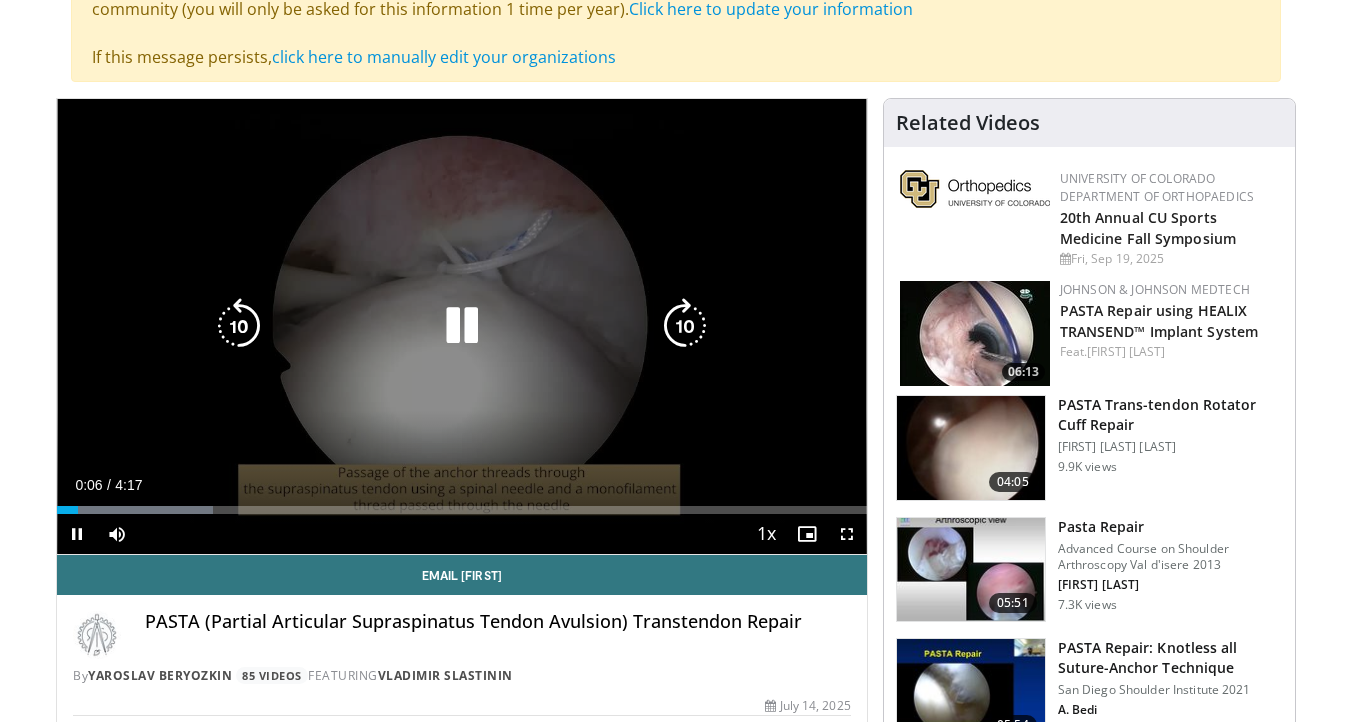 scroll, scrollTop: 205, scrollLeft: 0, axis: vertical 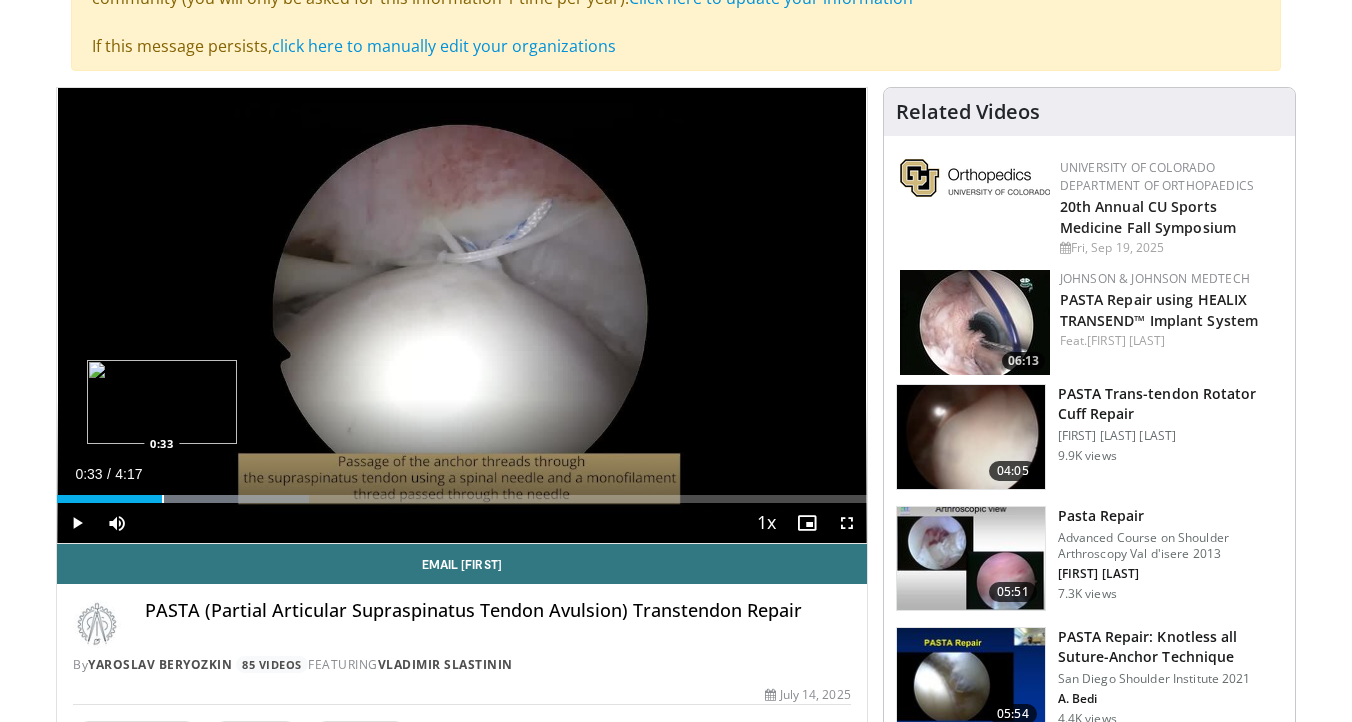 click at bounding box center (163, 499) 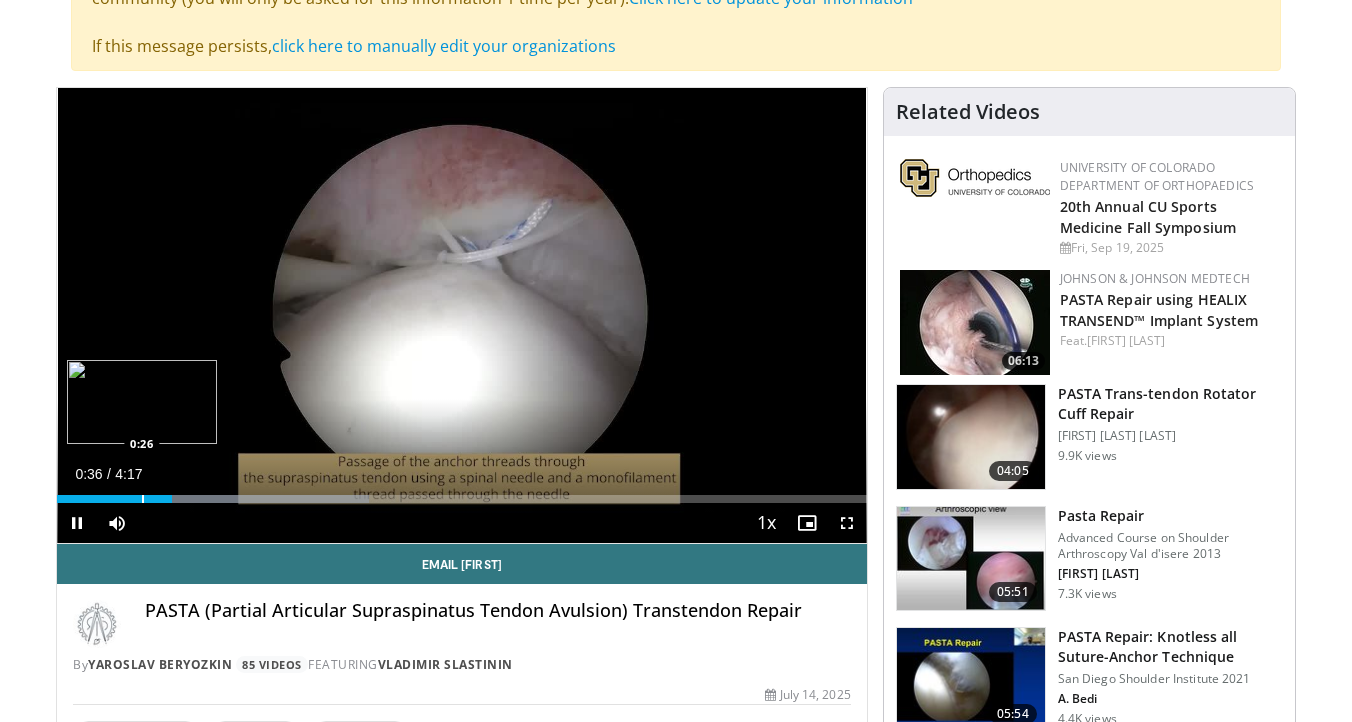 click at bounding box center [143, 499] 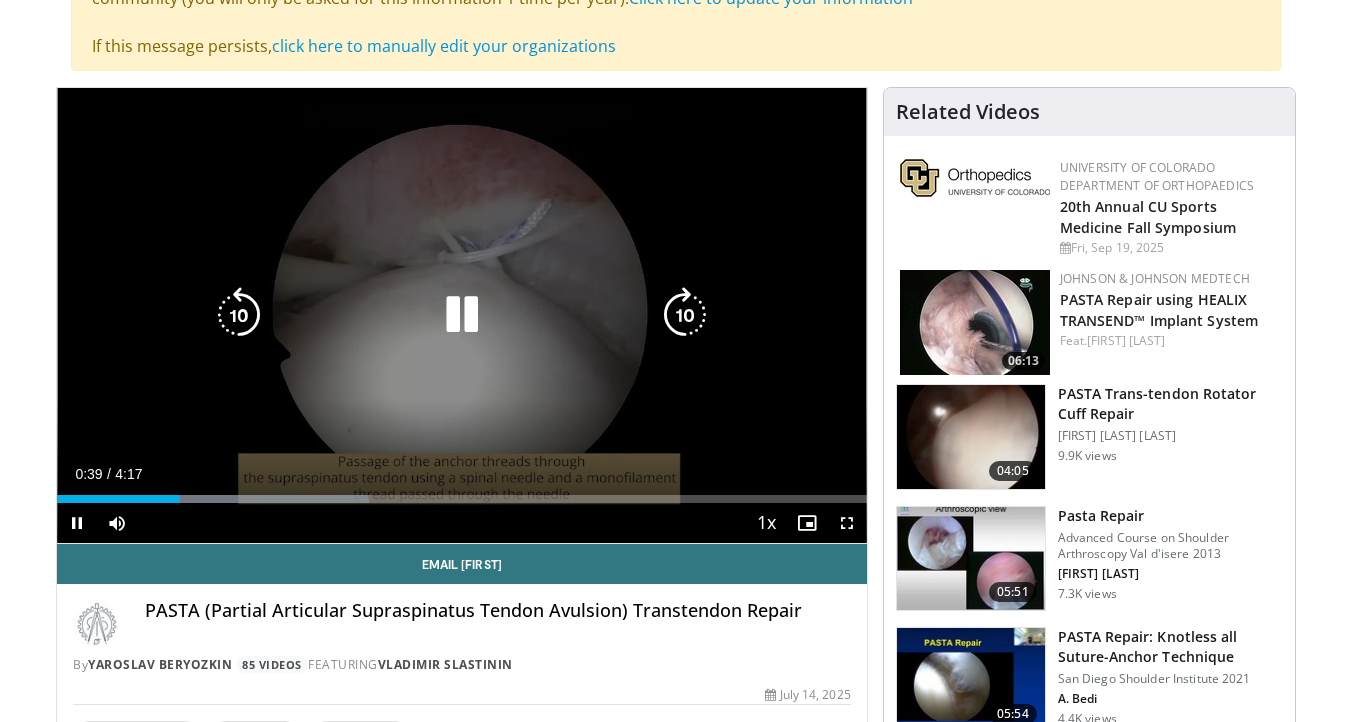 type 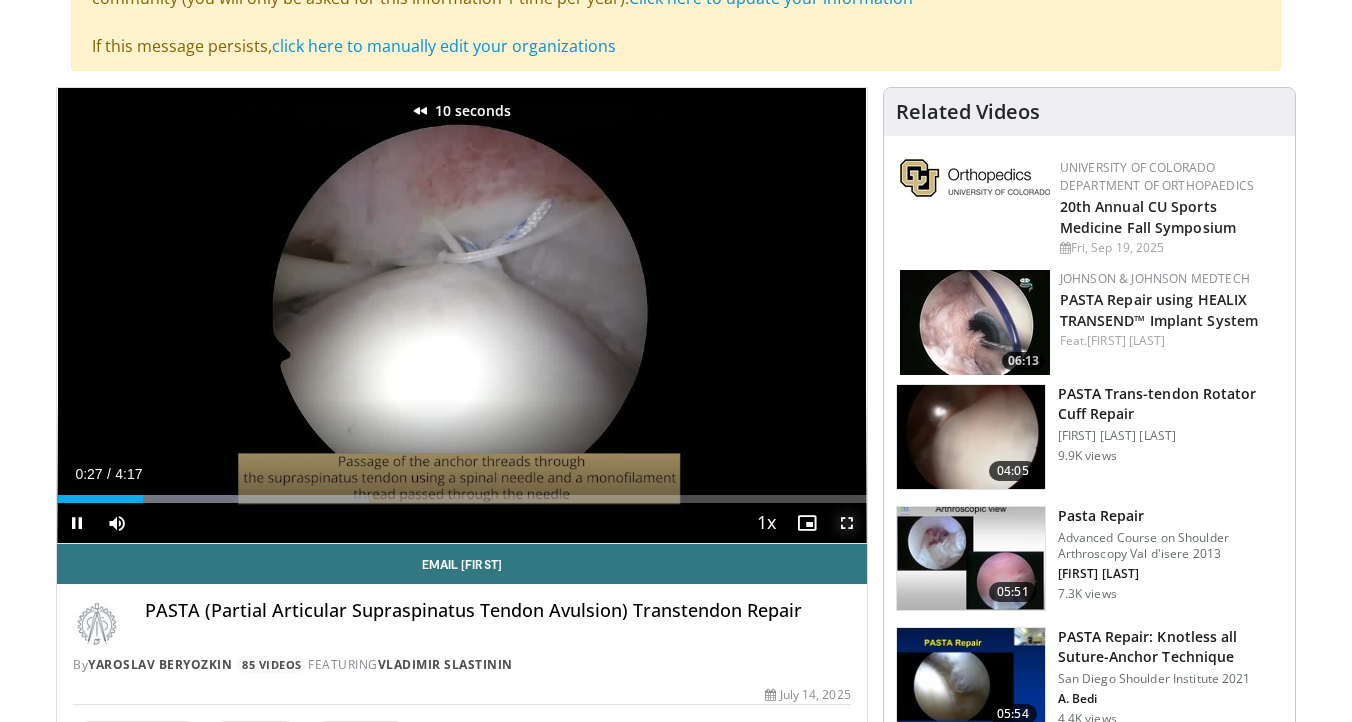 click at bounding box center (847, 523) 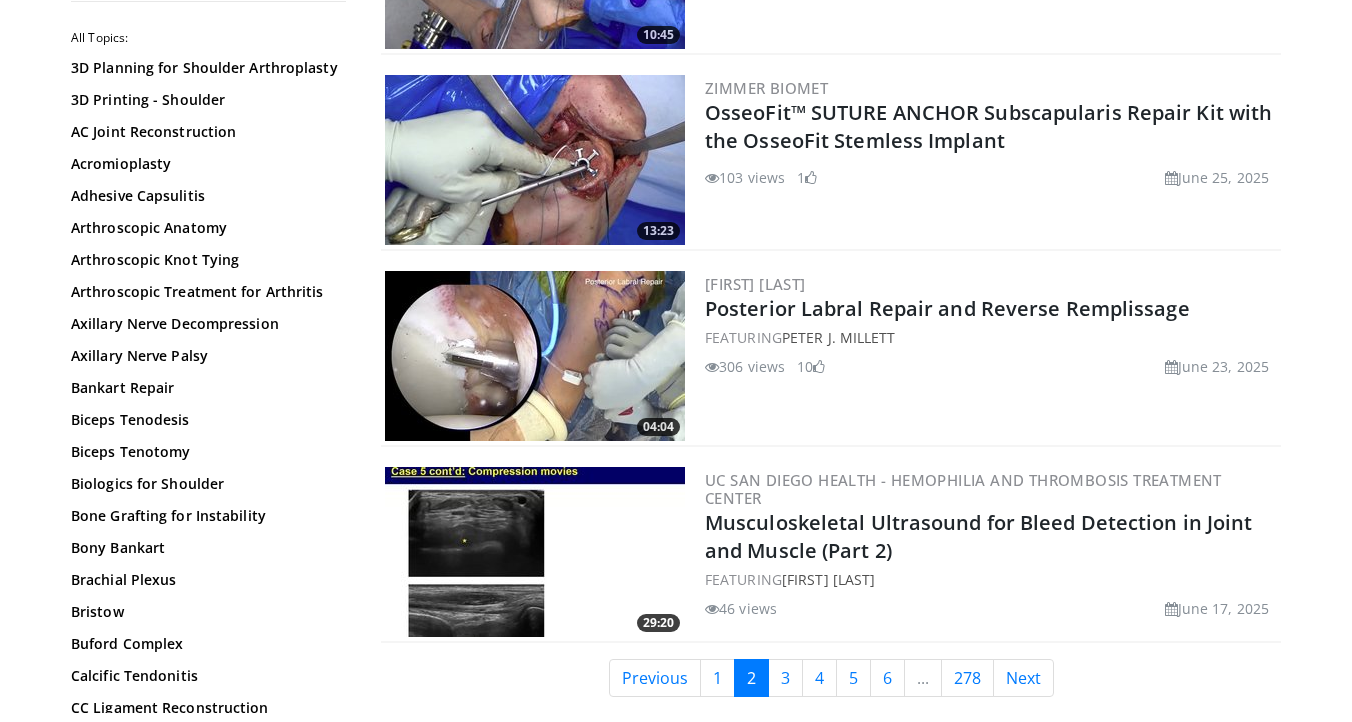 scroll, scrollTop: 4704, scrollLeft: 0, axis: vertical 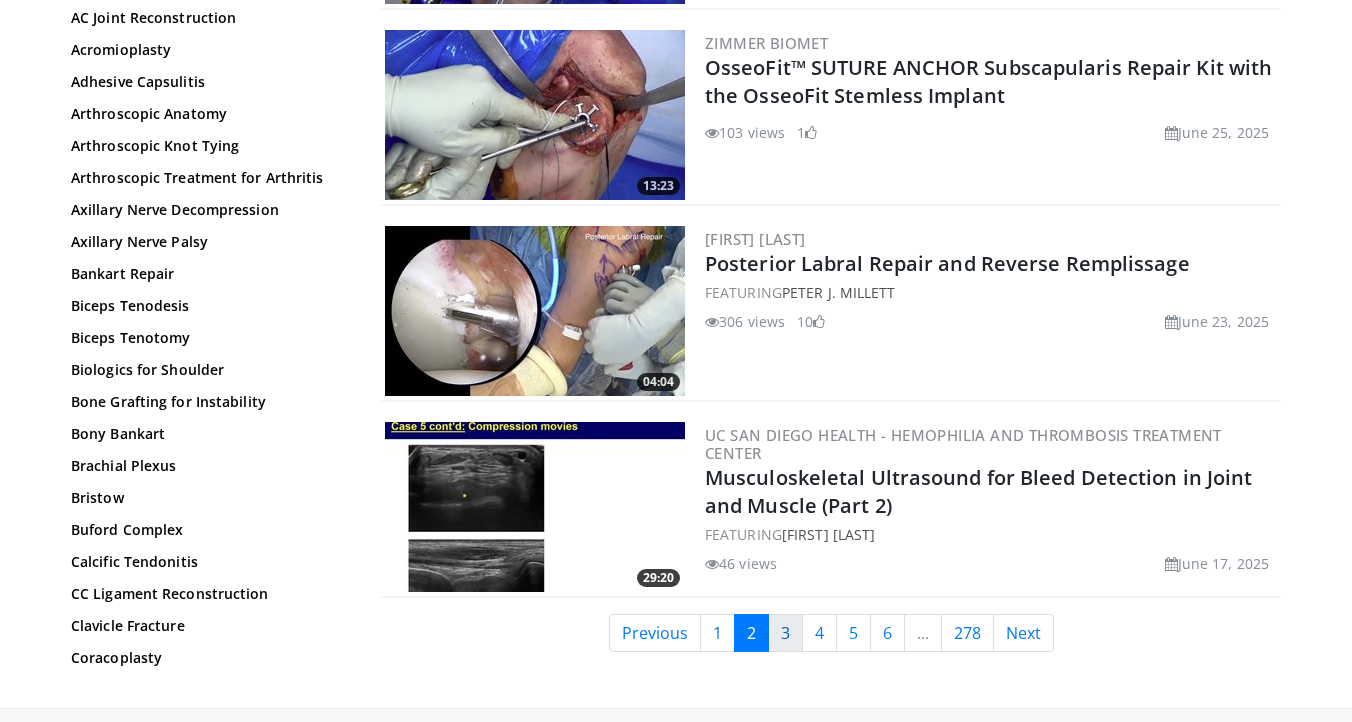 click on "3" at bounding box center (785, 633) 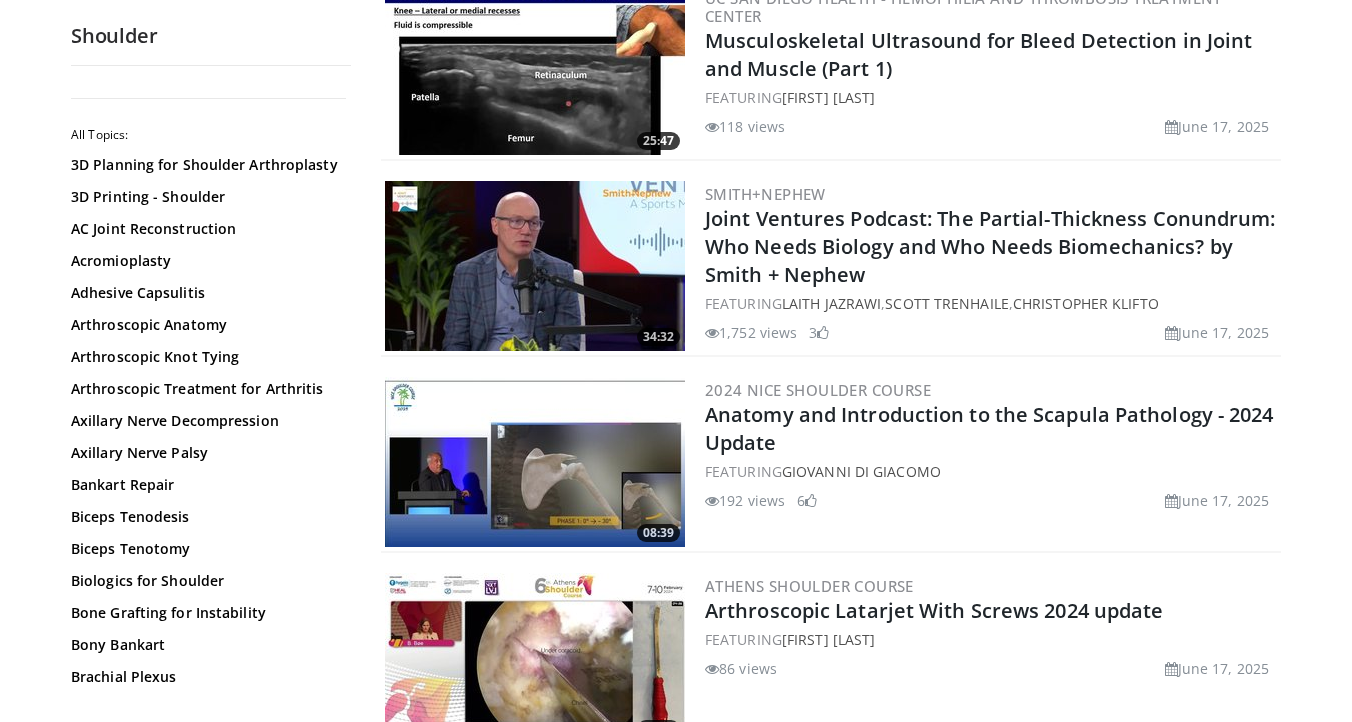 scroll, scrollTop: 70, scrollLeft: 0, axis: vertical 